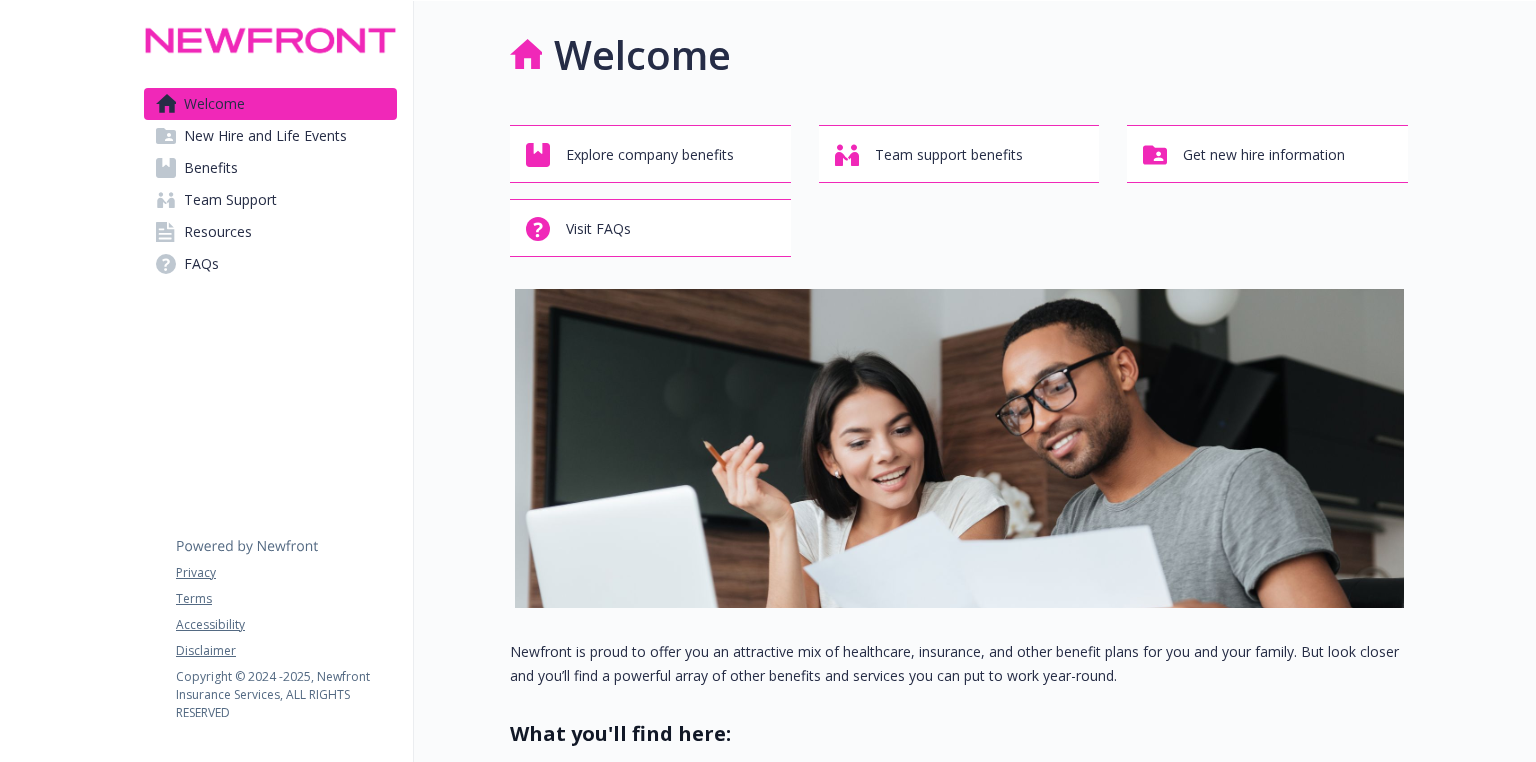 scroll, scrollTop: 0, scrollLeft: 0, axis: both 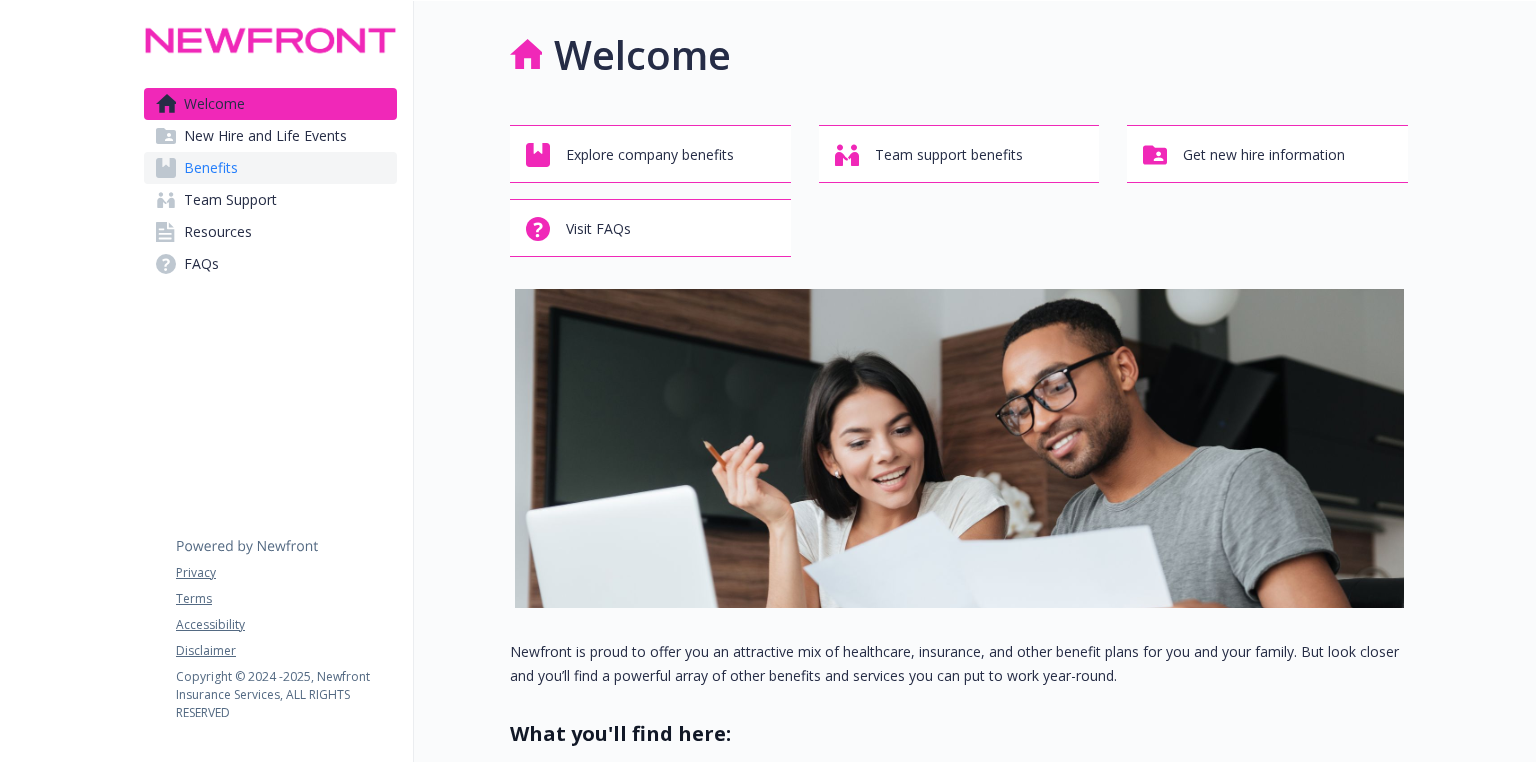 click on "Benefits" at bounding box center [211, 168] 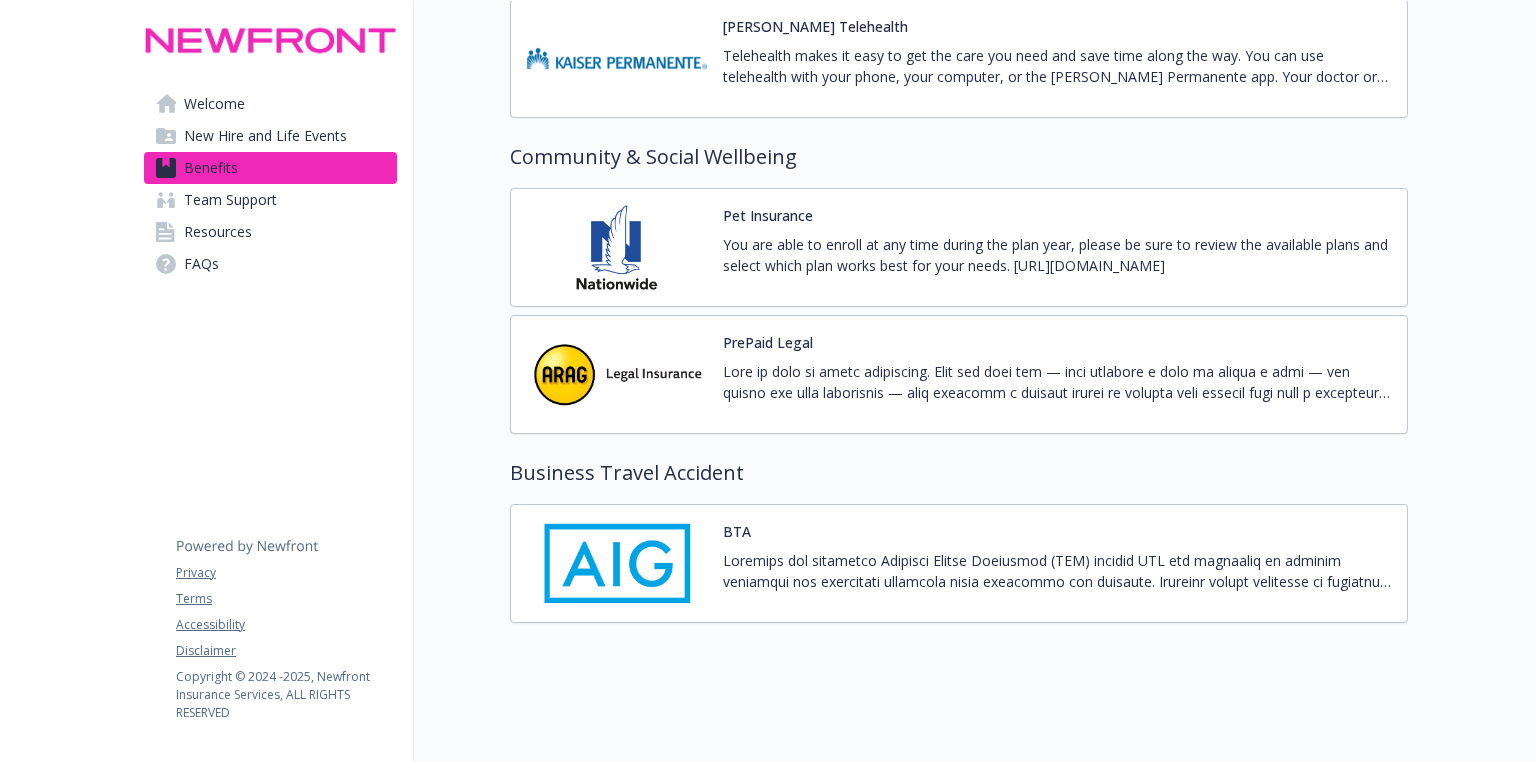 click at bounding box center (617, 247) 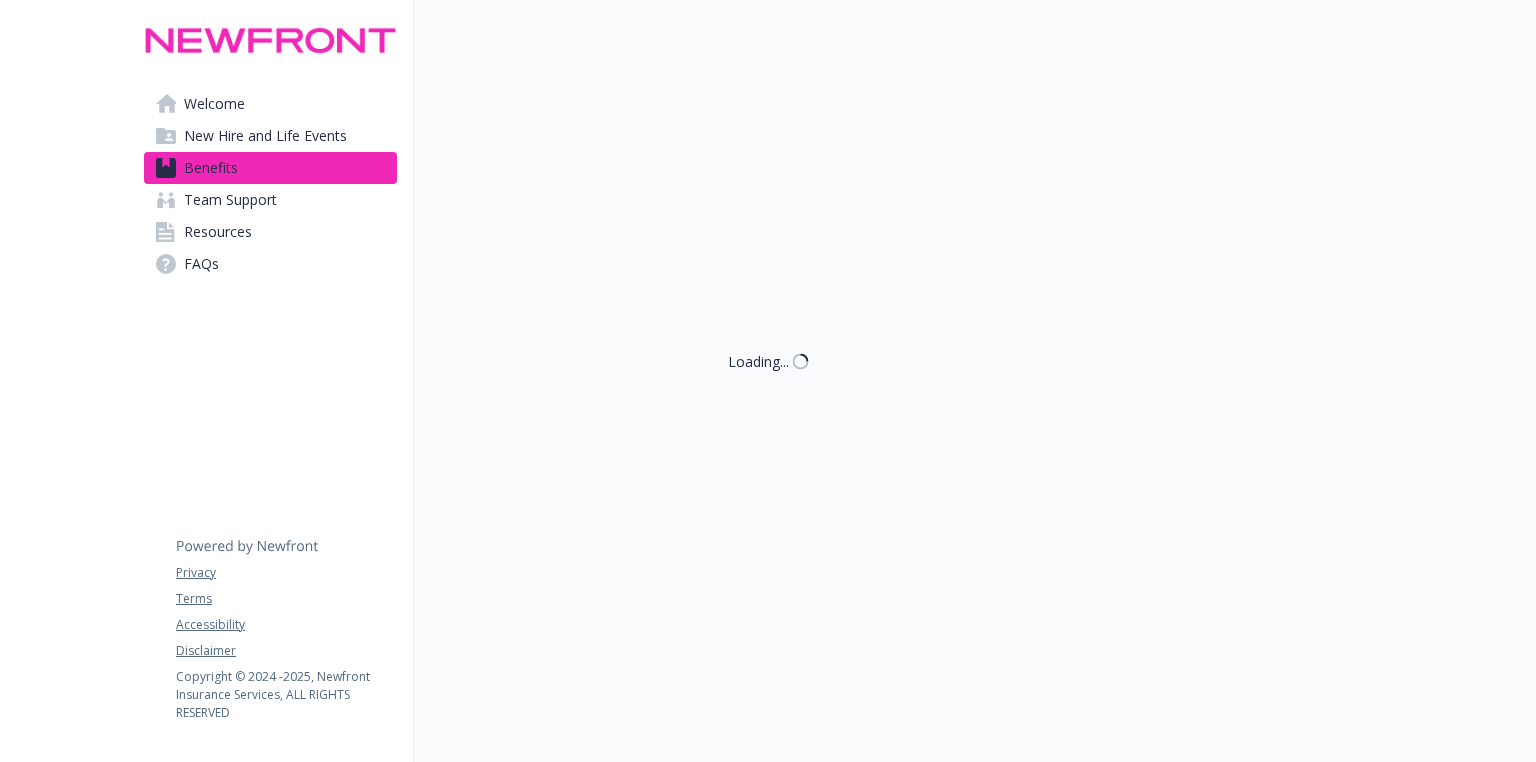 scroll, scrollTop: 5350, scrollLeft: 0, axis: vertical 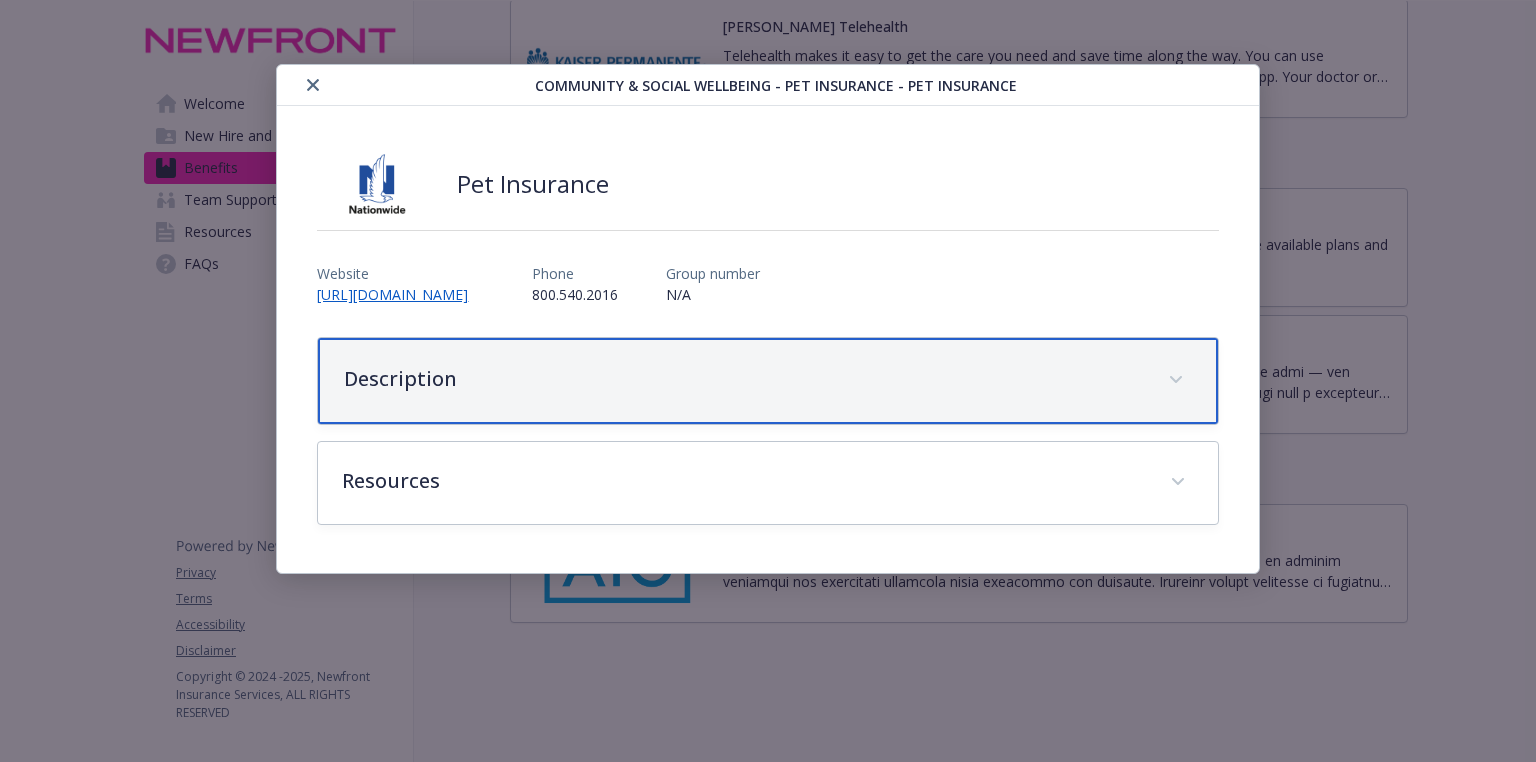 click on "Description" at bounding box center [743, 379] 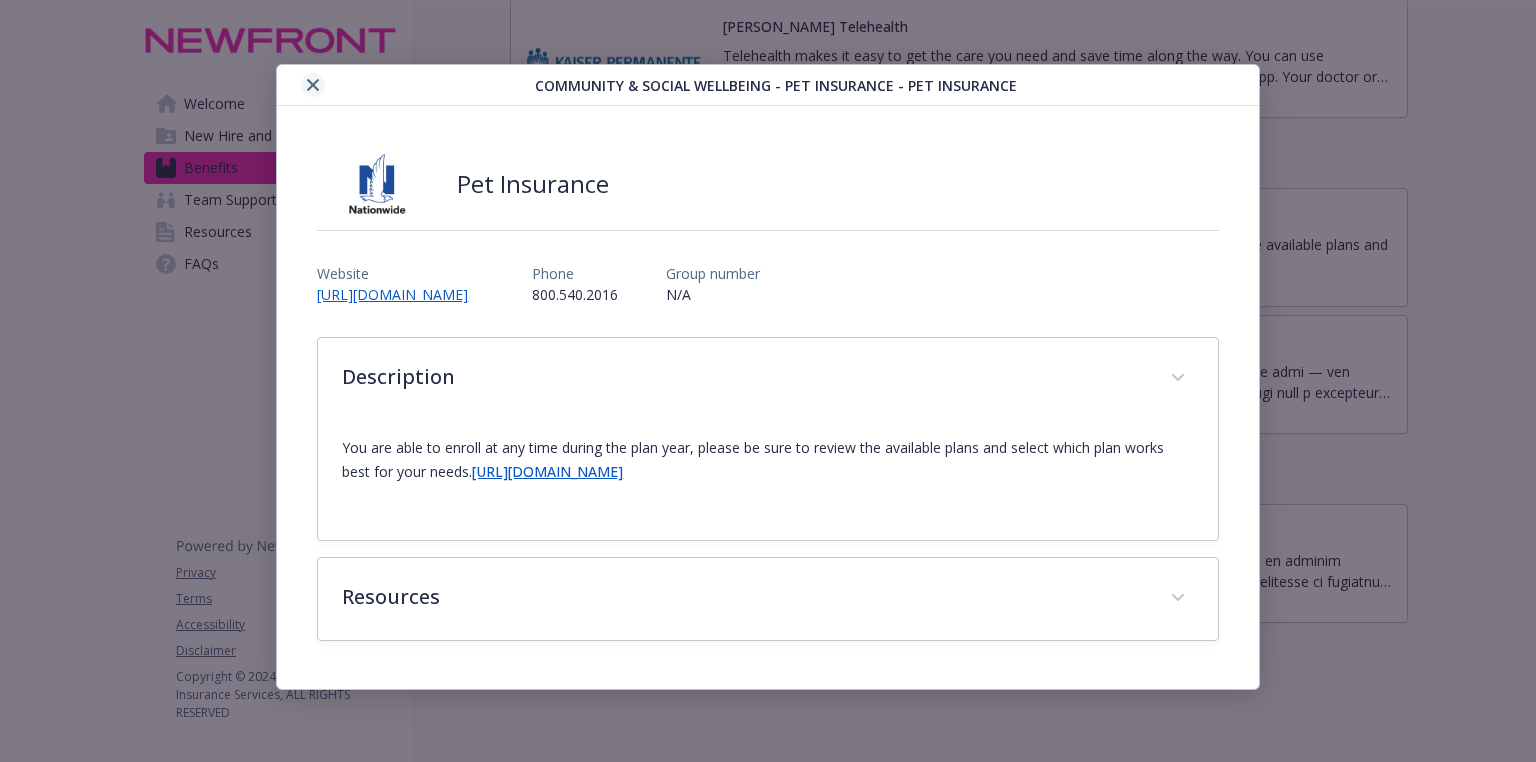 click 